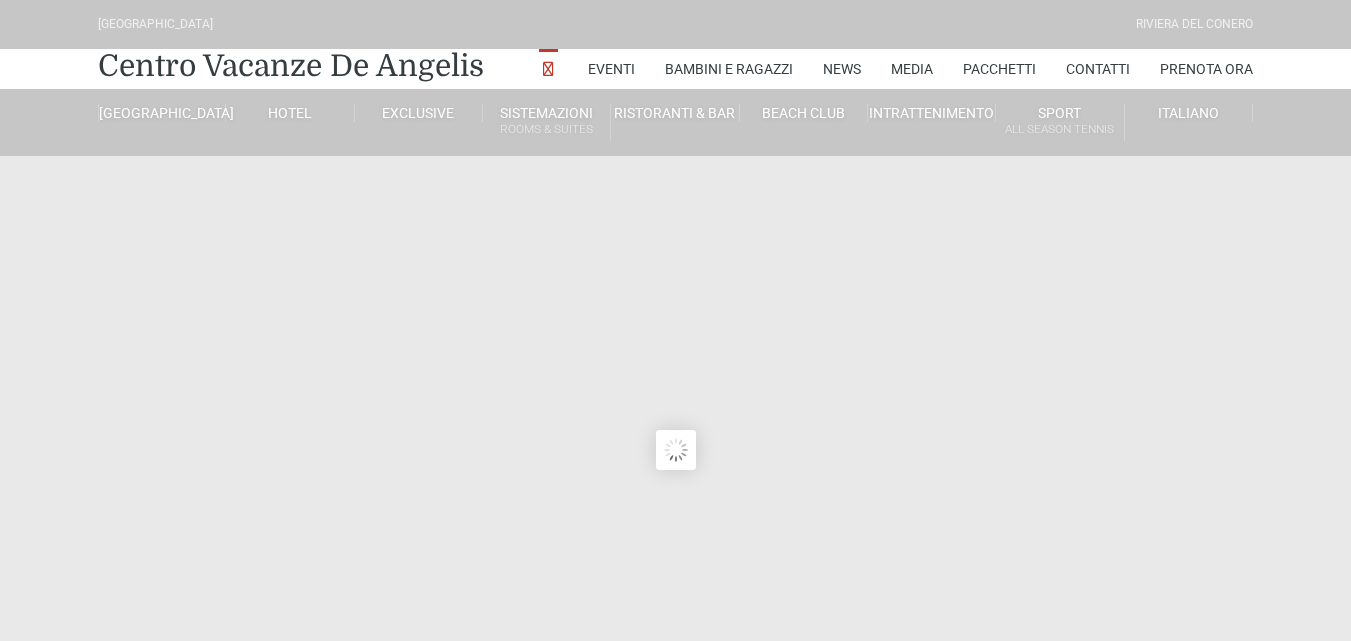 scroll, scrollTop: 0, scrollLeft: 0, axis: both 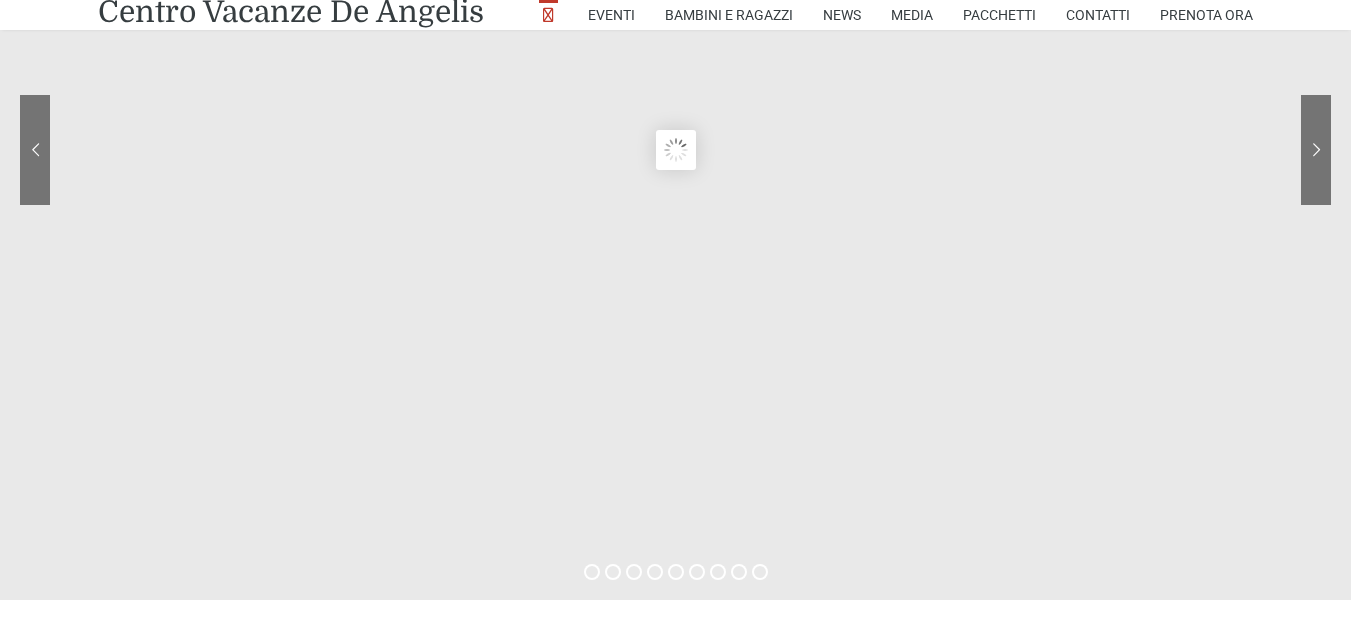 type on "[DATE]" 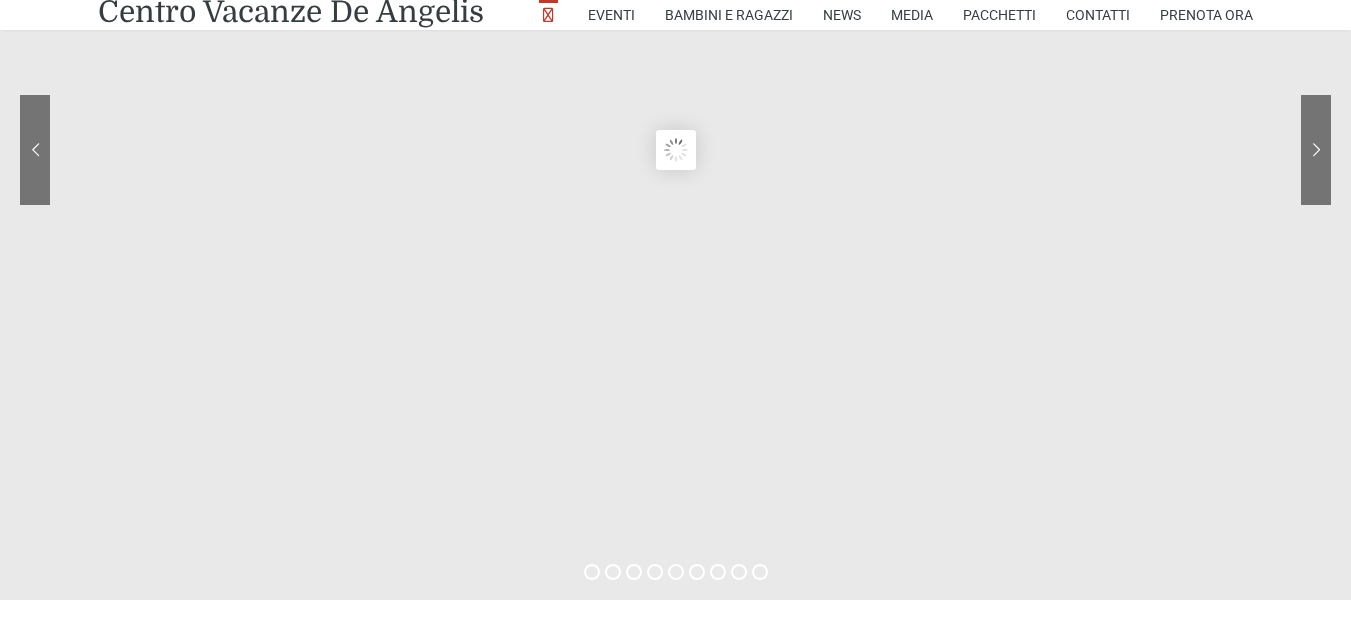 type on "[DATE]" 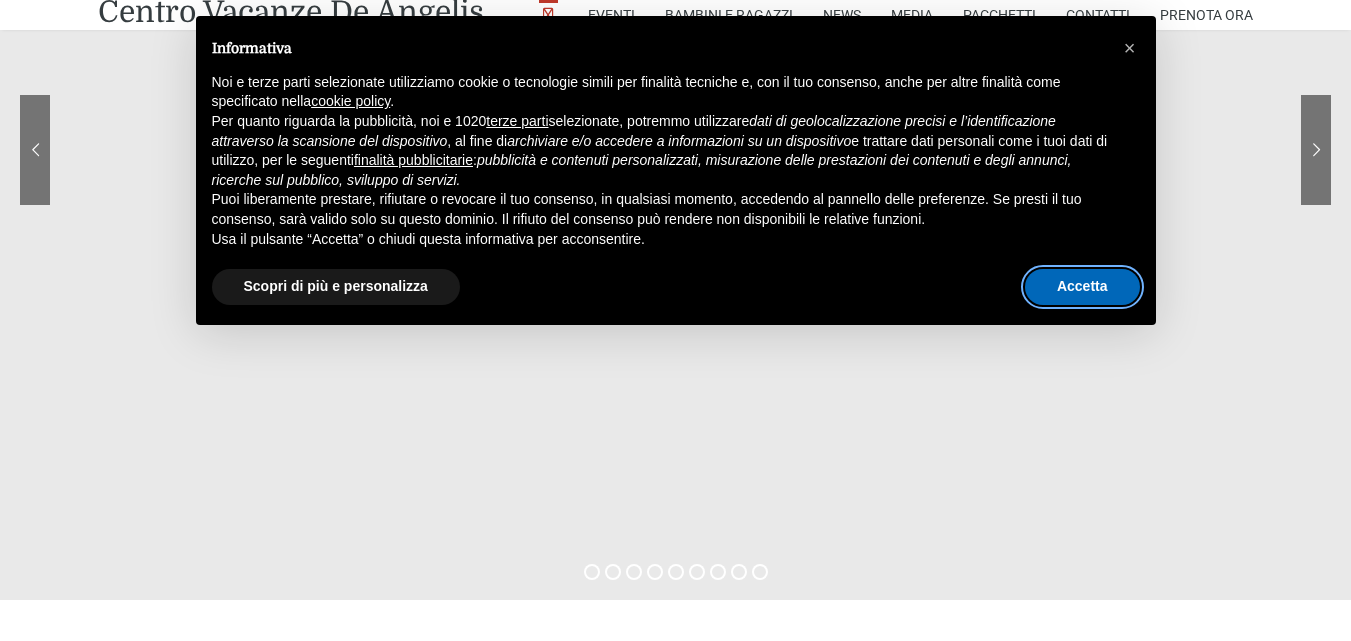 click on "Accetta" at bounding box center (1082, 287) 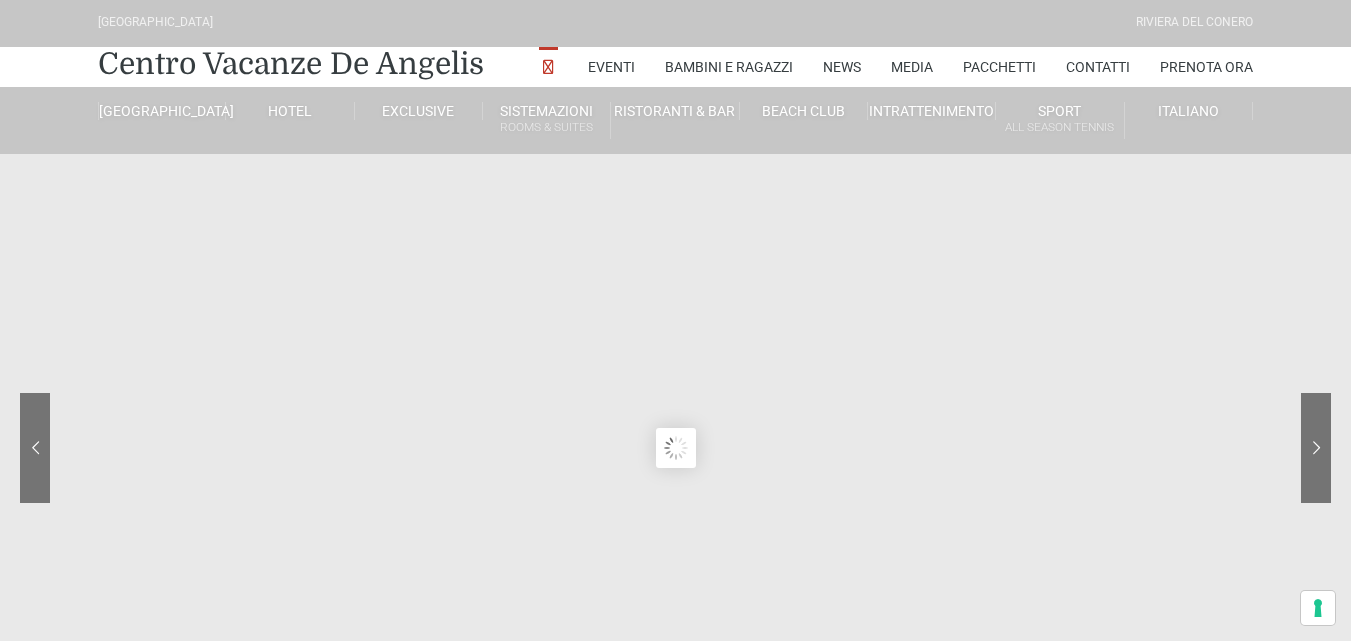 scroll, scrollTop: 0, scrollLeft: 0, axis: both 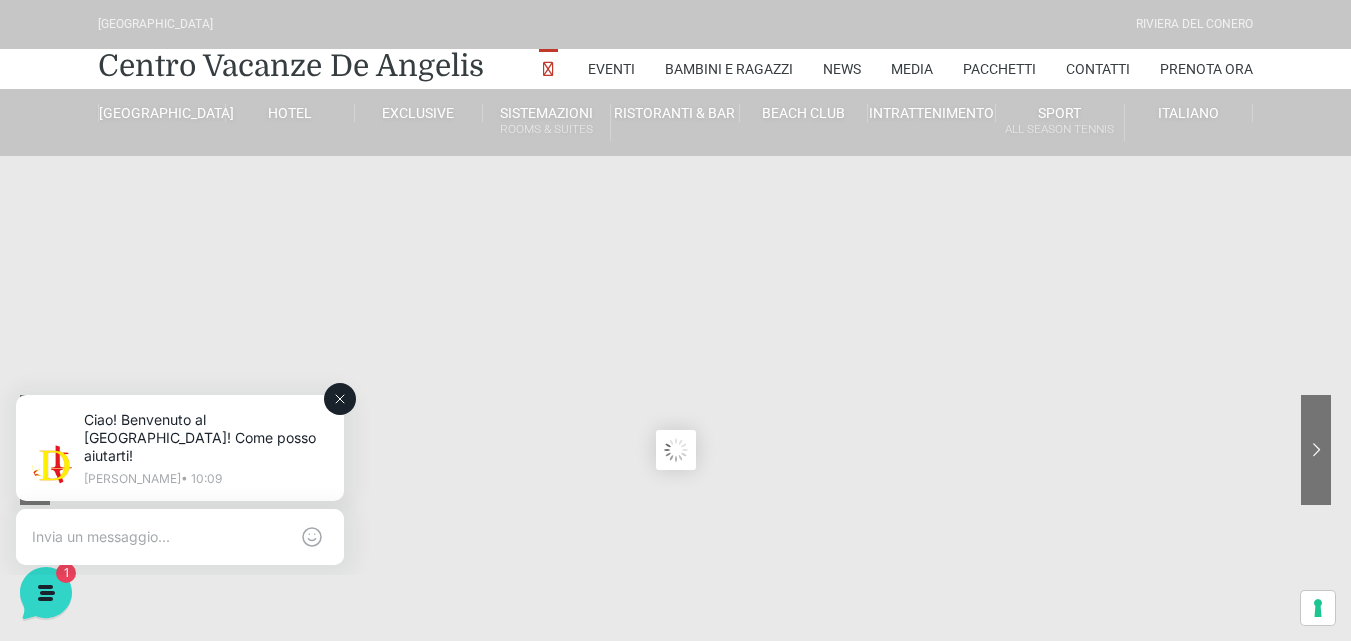 click at bounding box center [340, 399] 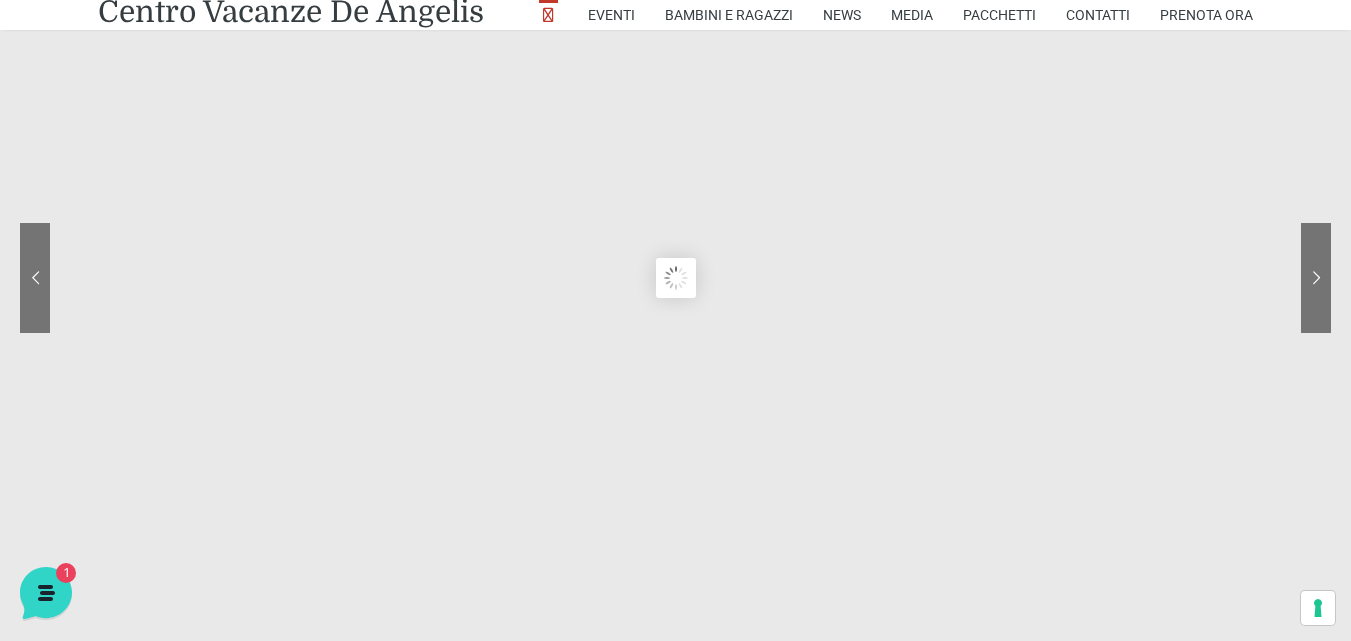 scroll, scrollTop: 0, scrollLeft: 0, axis: both 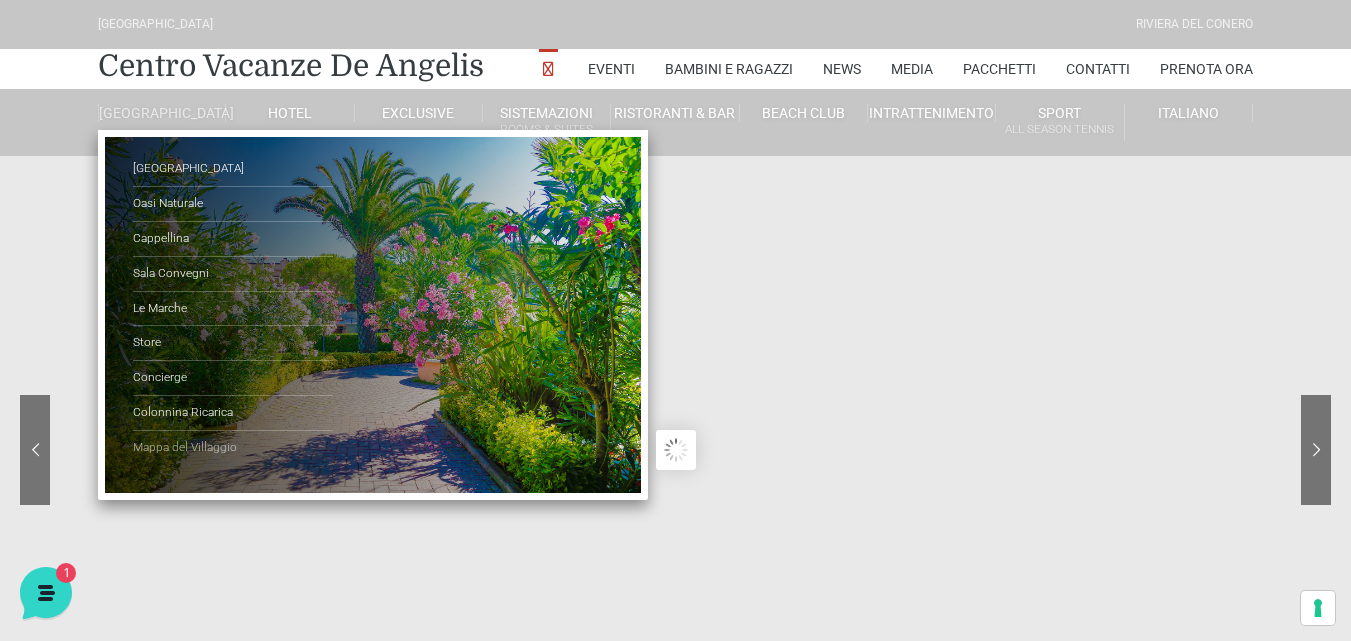 click on "Mappa del Villaggio" at bounding box center (233, 448) 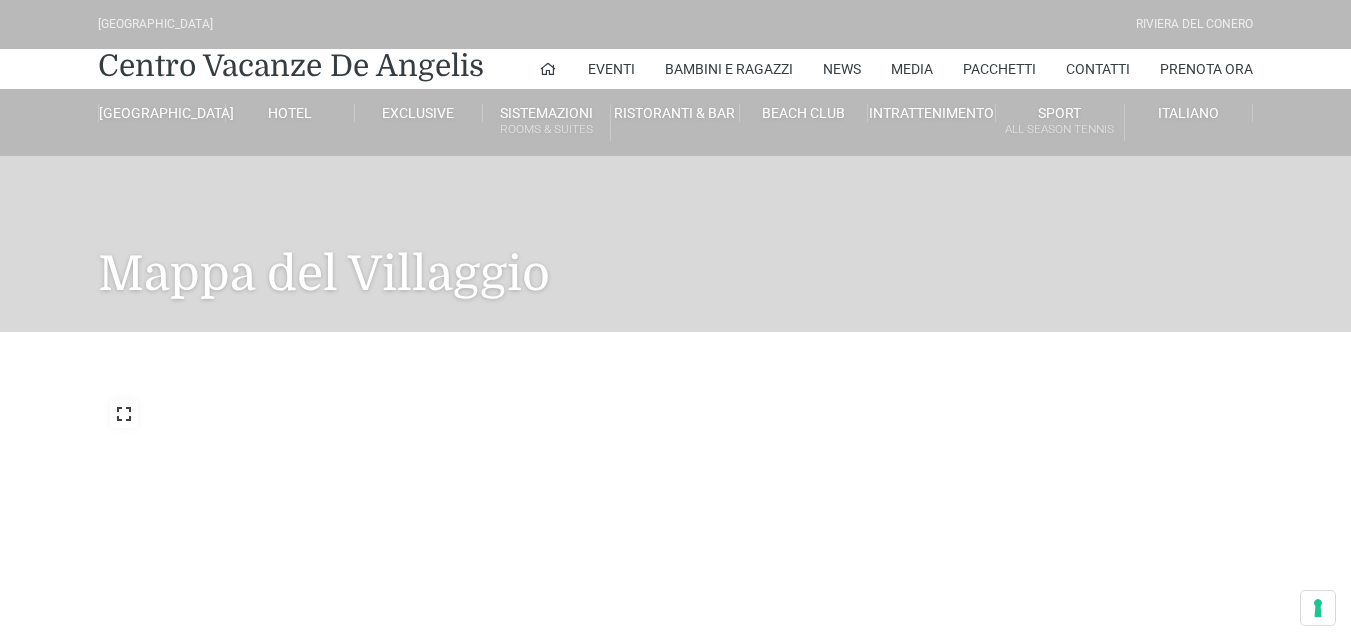 scroll, scrollTop: 0, scrollLeft: 0, axis: both 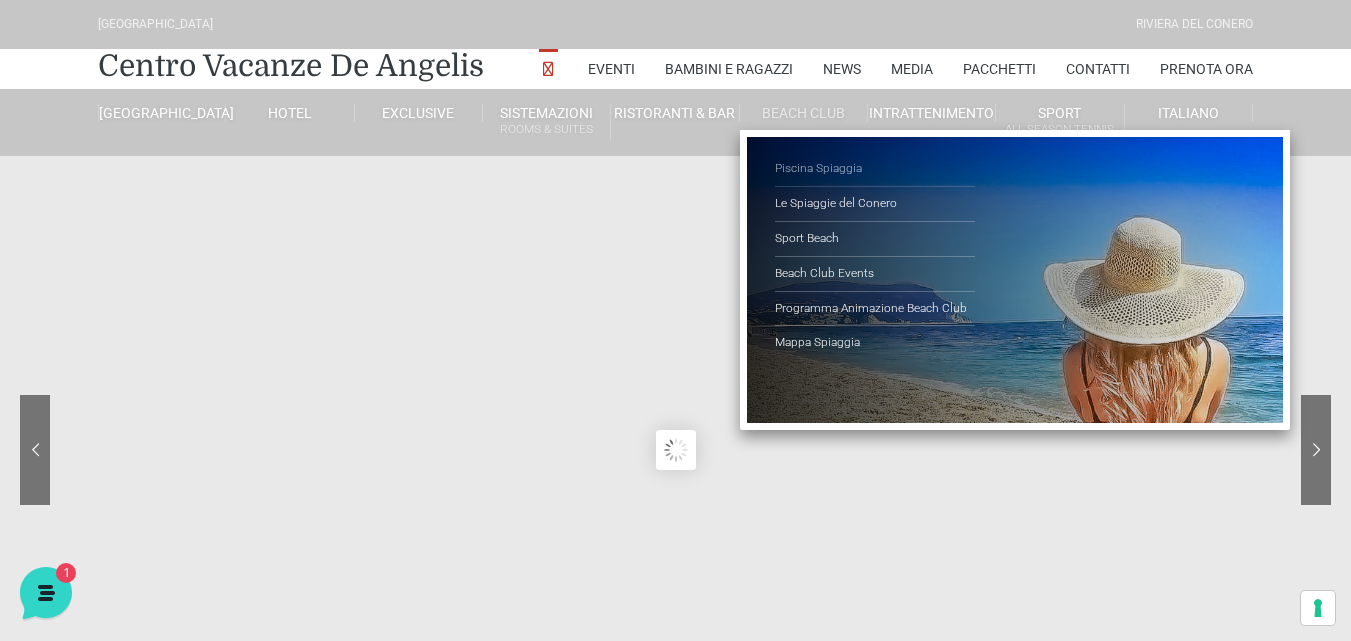 click on "Piscina Spiaggia" at bounding box center (875, 169) 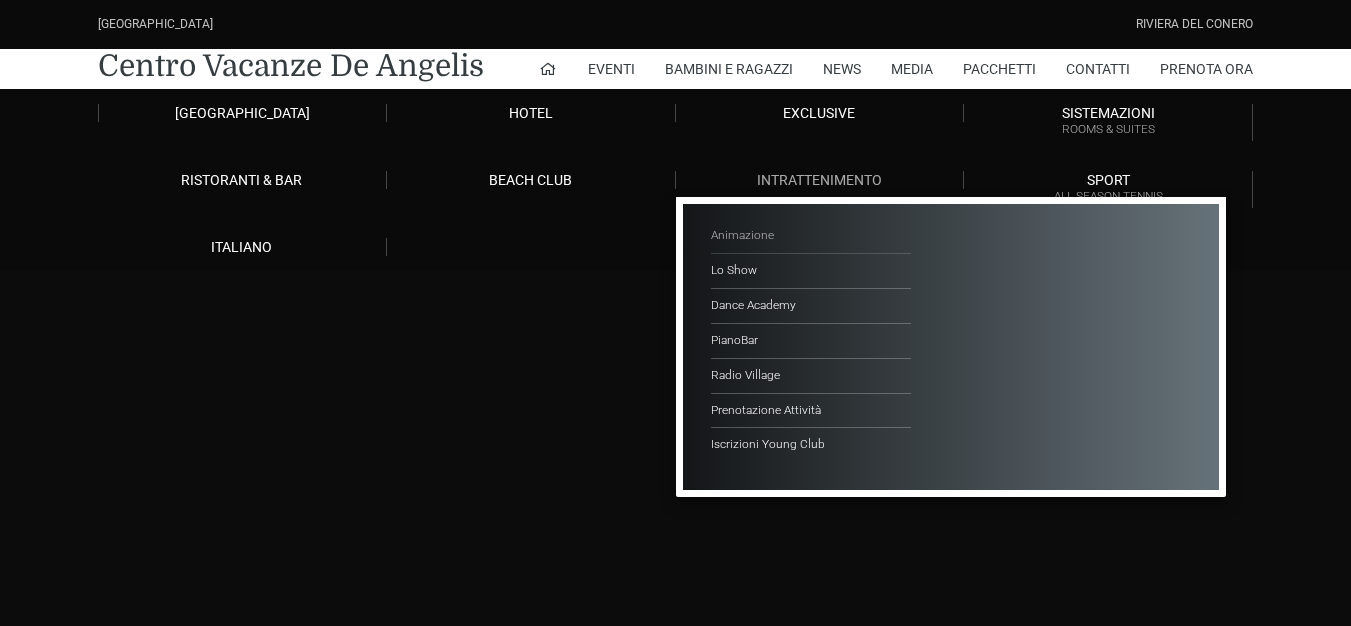 scroll, scrollTop: 0, scrollLeft: 0, axis: both 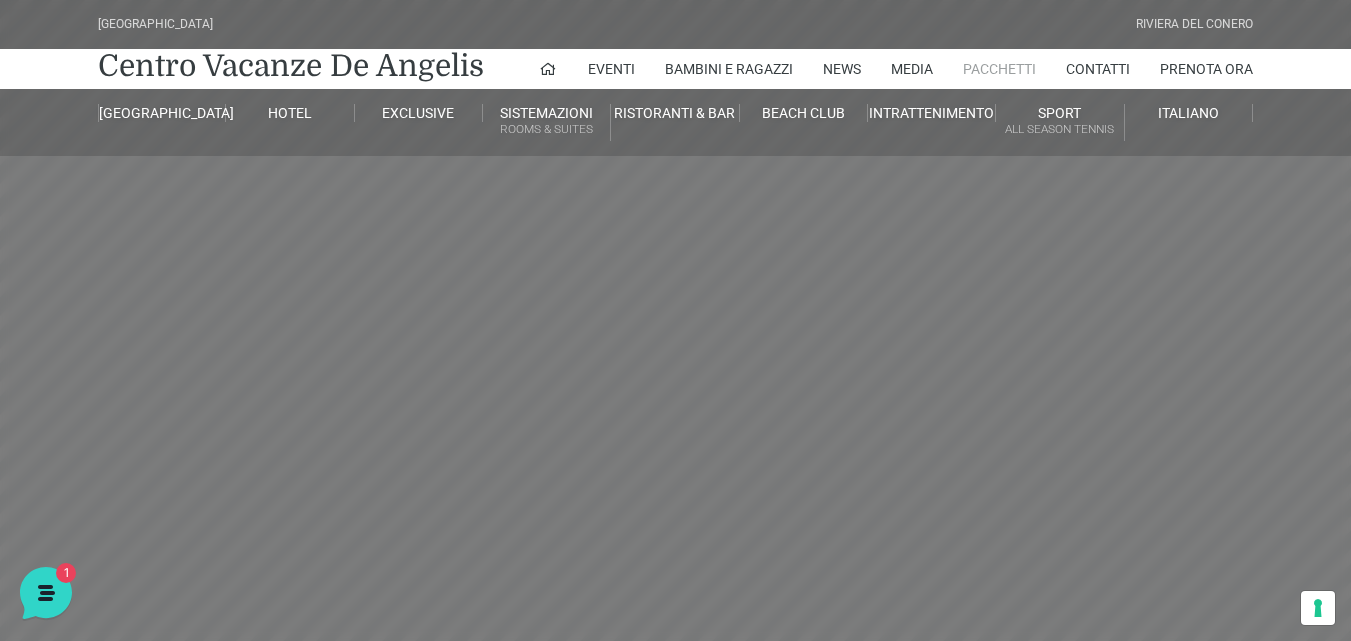 click on "Pacchetti" at bounding box center [999, 69] 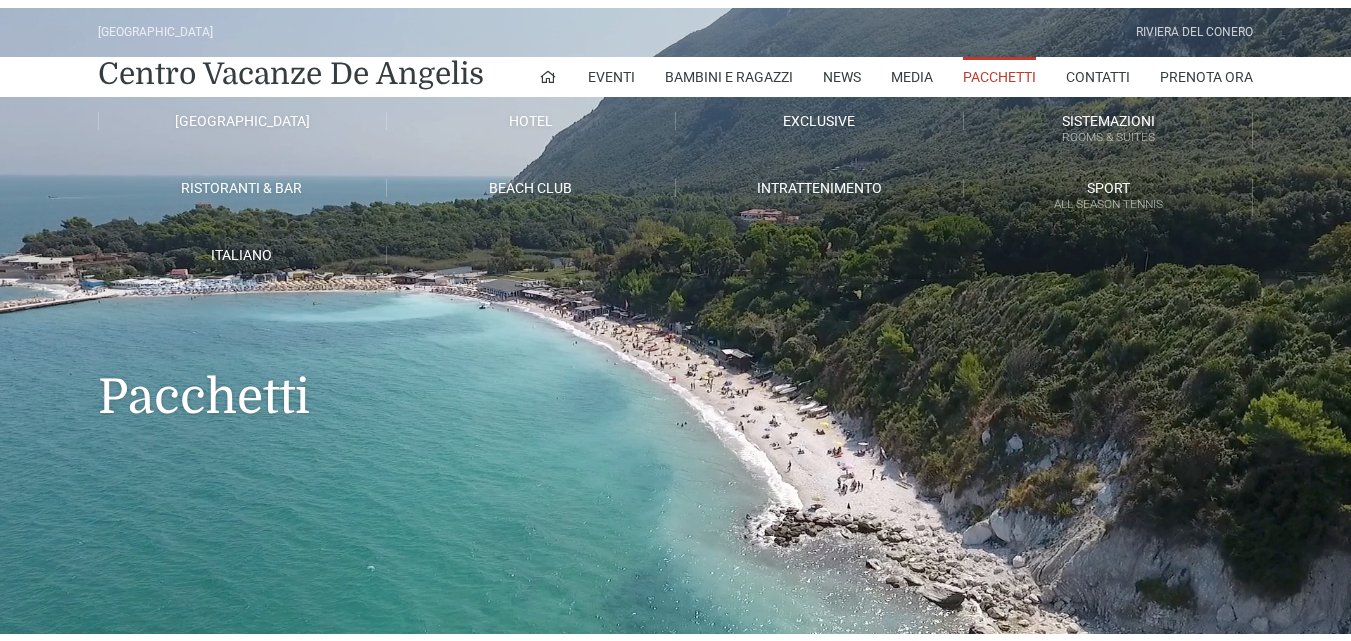 scroll, scrollTop: 0, scrollLeft: 0, axis: both 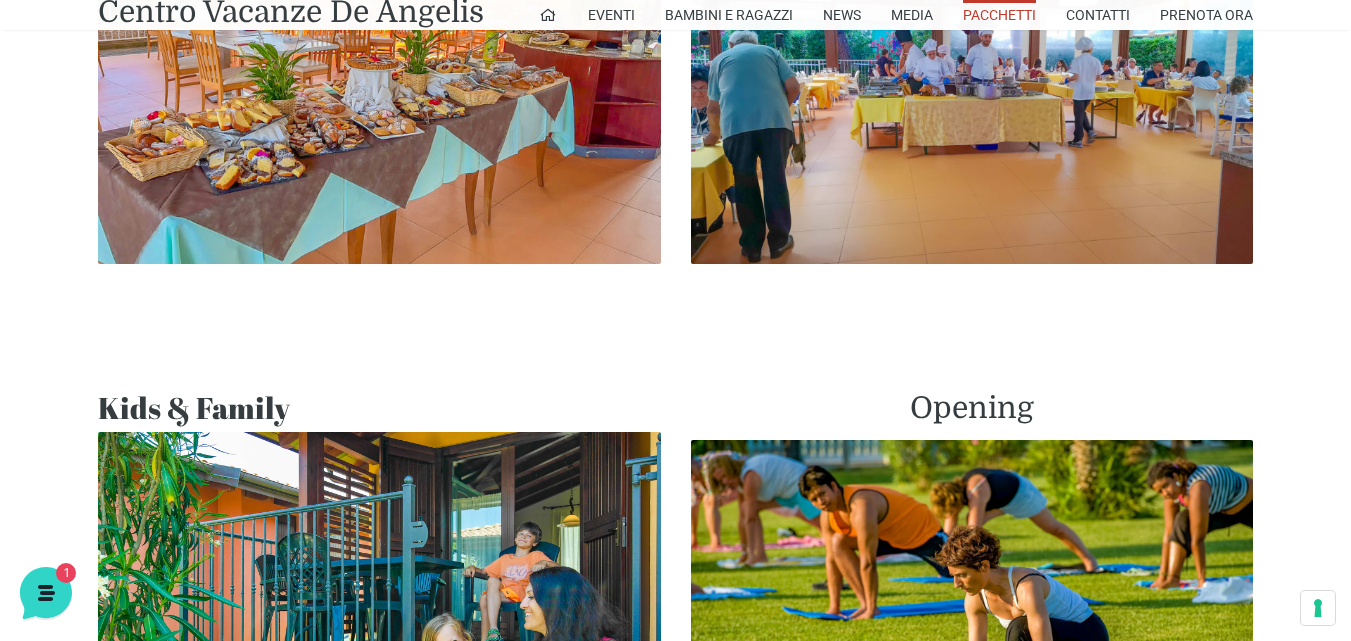 click on "Kids & Family" at bounding box center [379, 408] 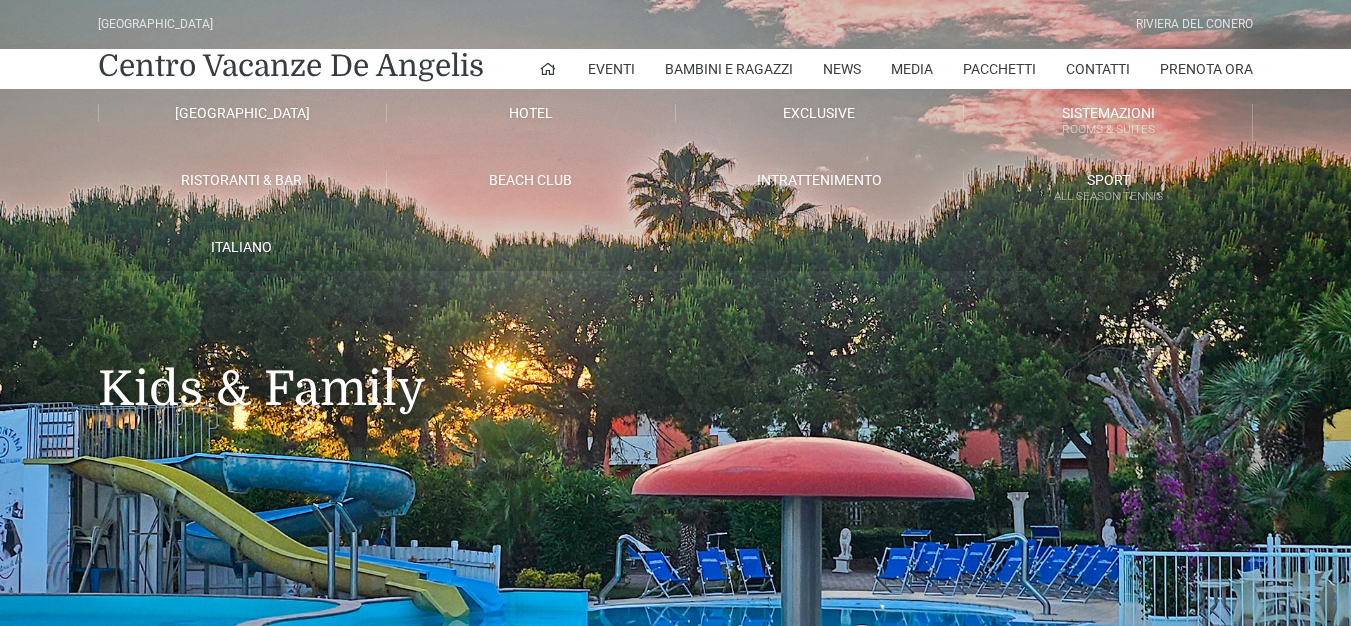 scroll, scrollTop: 0, scrollLeft: 0, axis: both 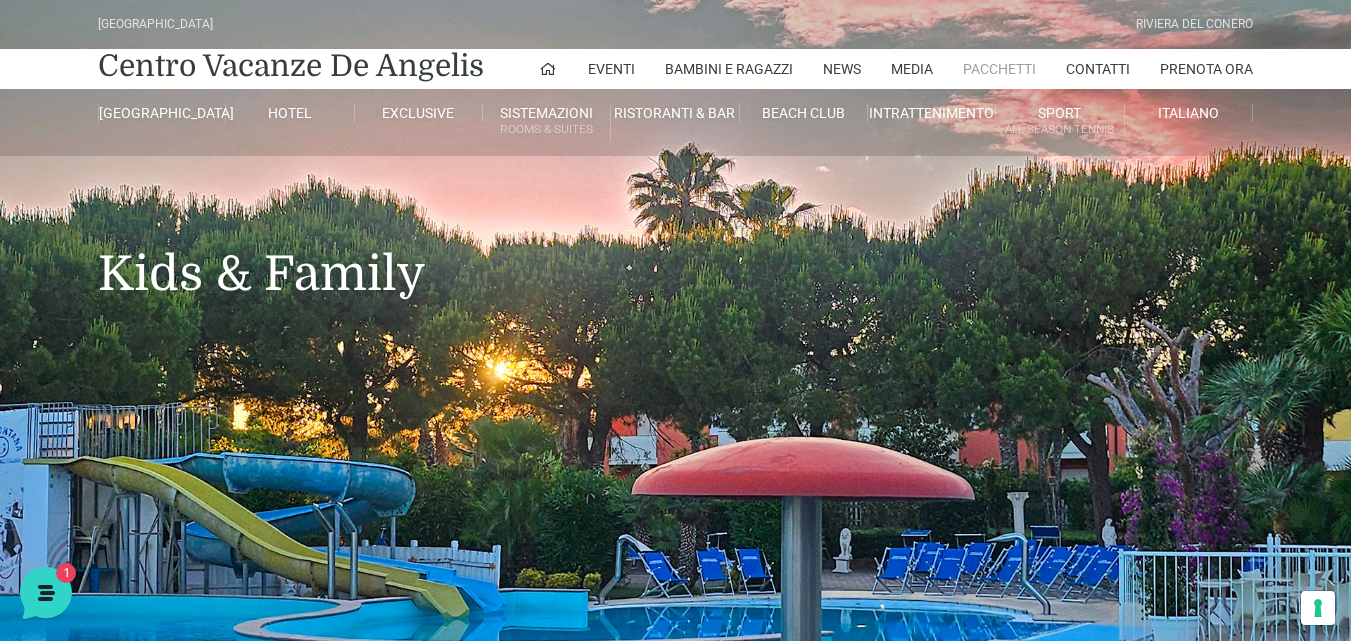 click on "Pacchetti" at bounding box center (999, 69) 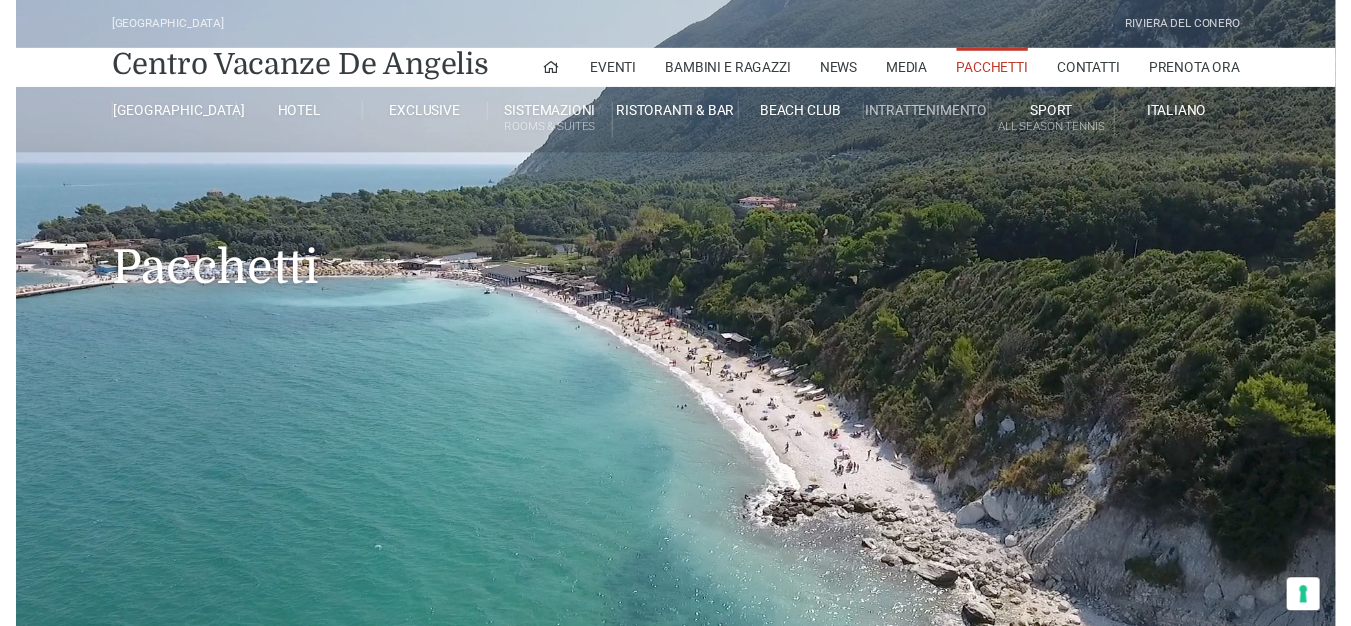 scroll, scrollTop: 0, scrollLeft: 0, axis: both 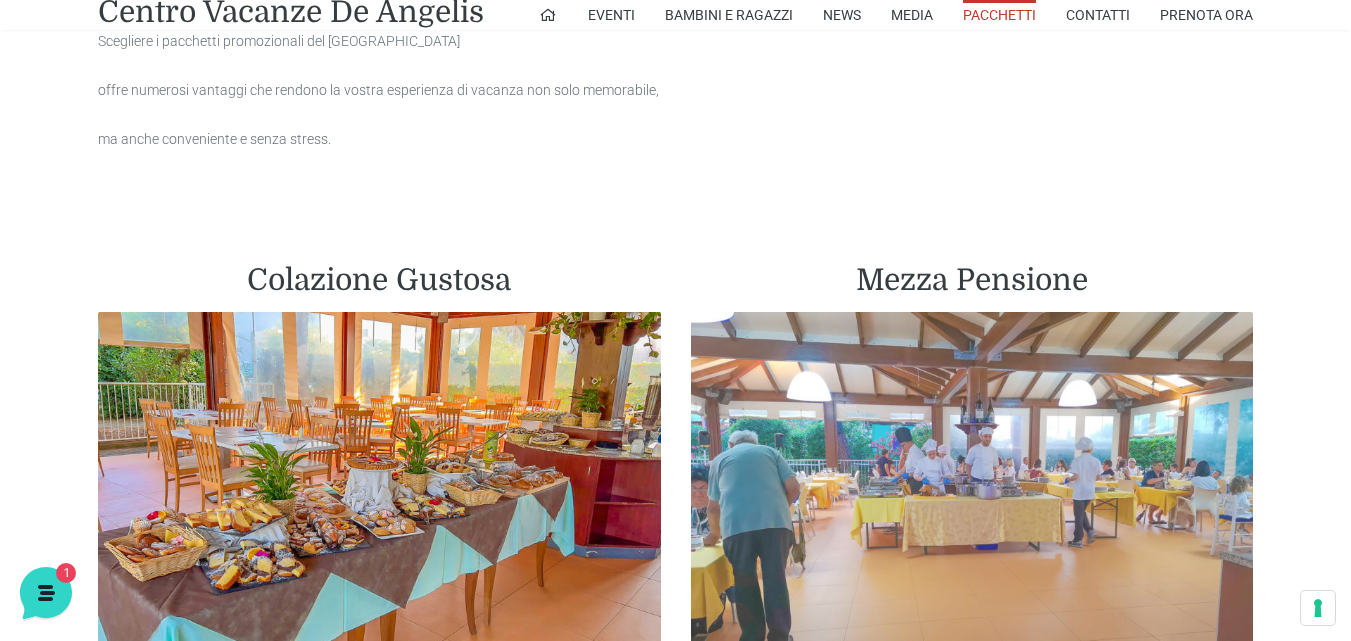 click at bounding box center [972, 488] 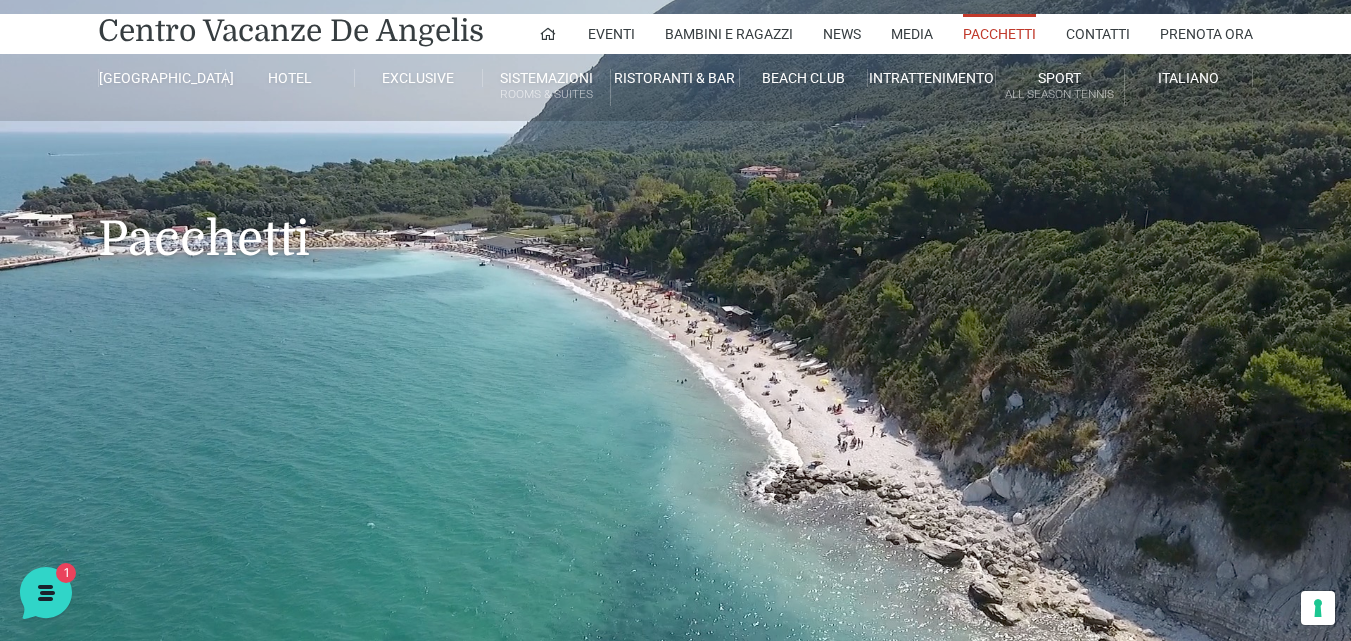 scroll, scrollTop: 0, scrollLeft: 0, axis: both 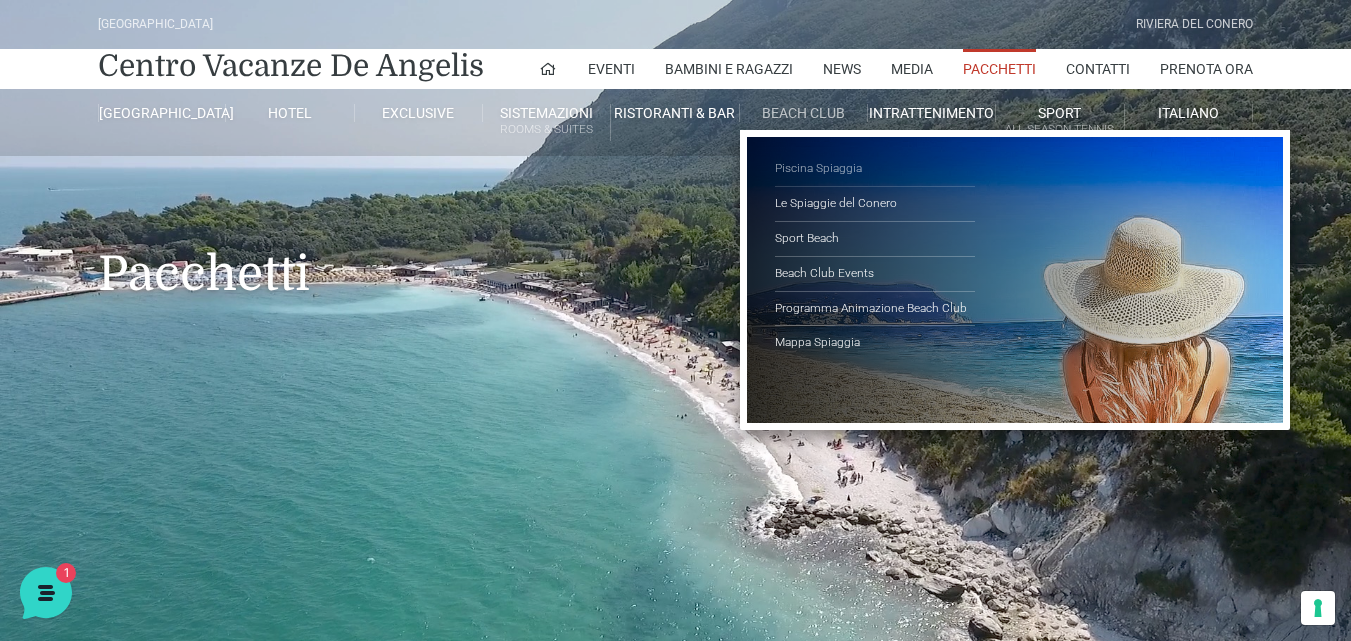 click on "Piscina Spiaggia" at bounding box center [875, 169] 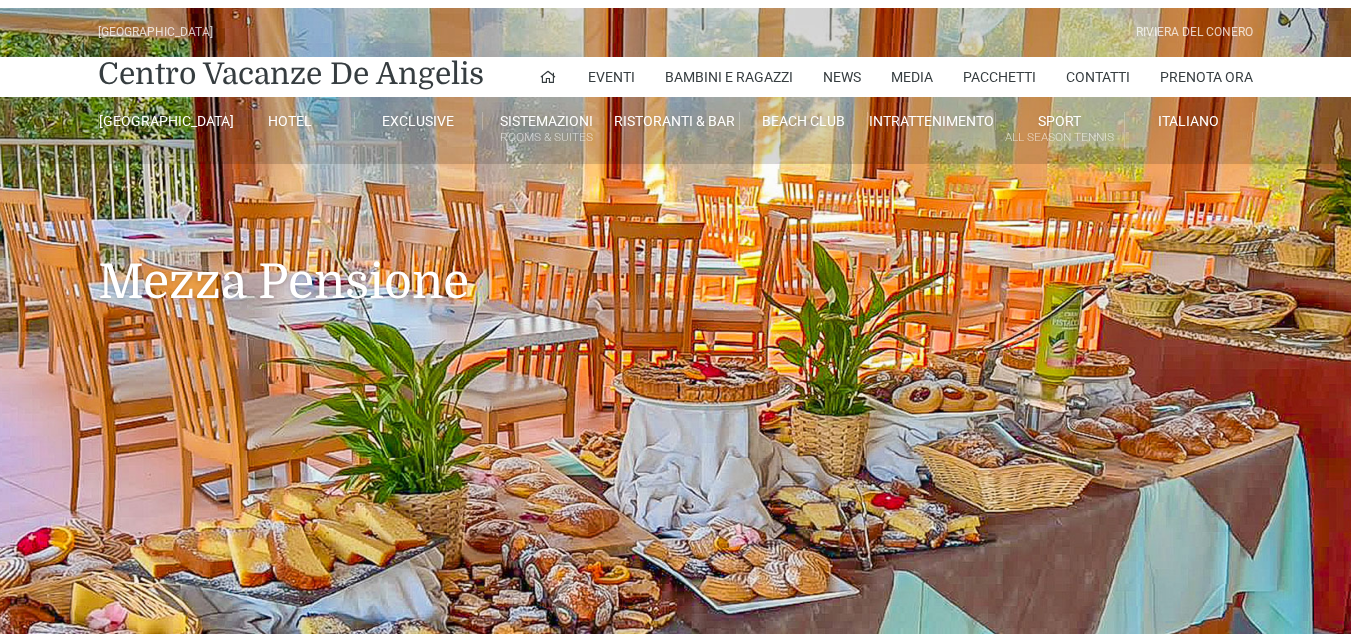 scroll, scrollTop: 0, scrollLeft: 0, axis: both 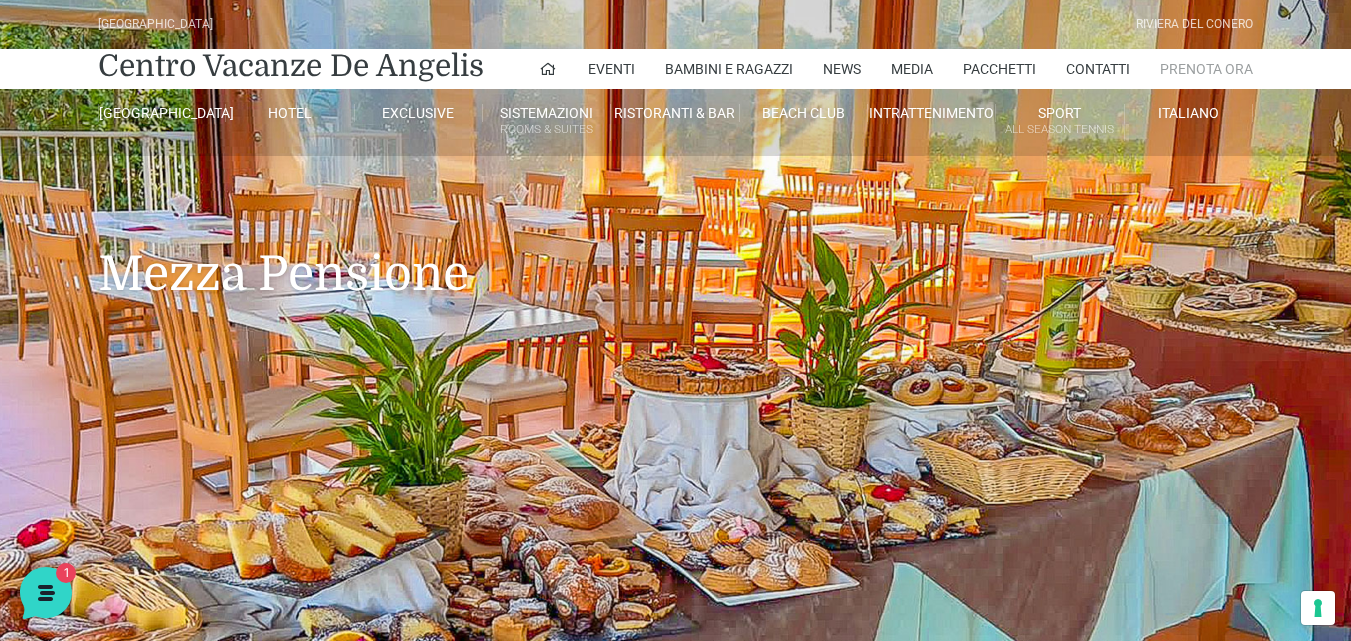 click on "Prenota Ora" at bounding box center [1206, 69] 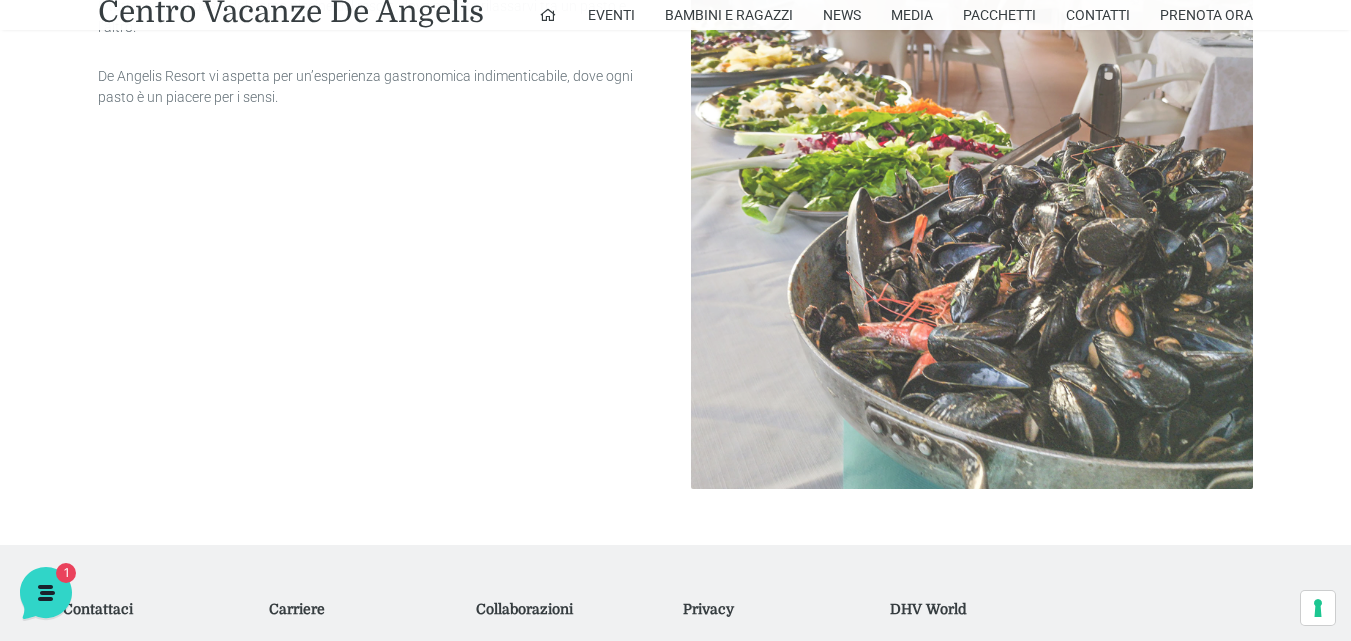 scroll, scrollTop: 1806, scrollLeft: 0, axis: vertical 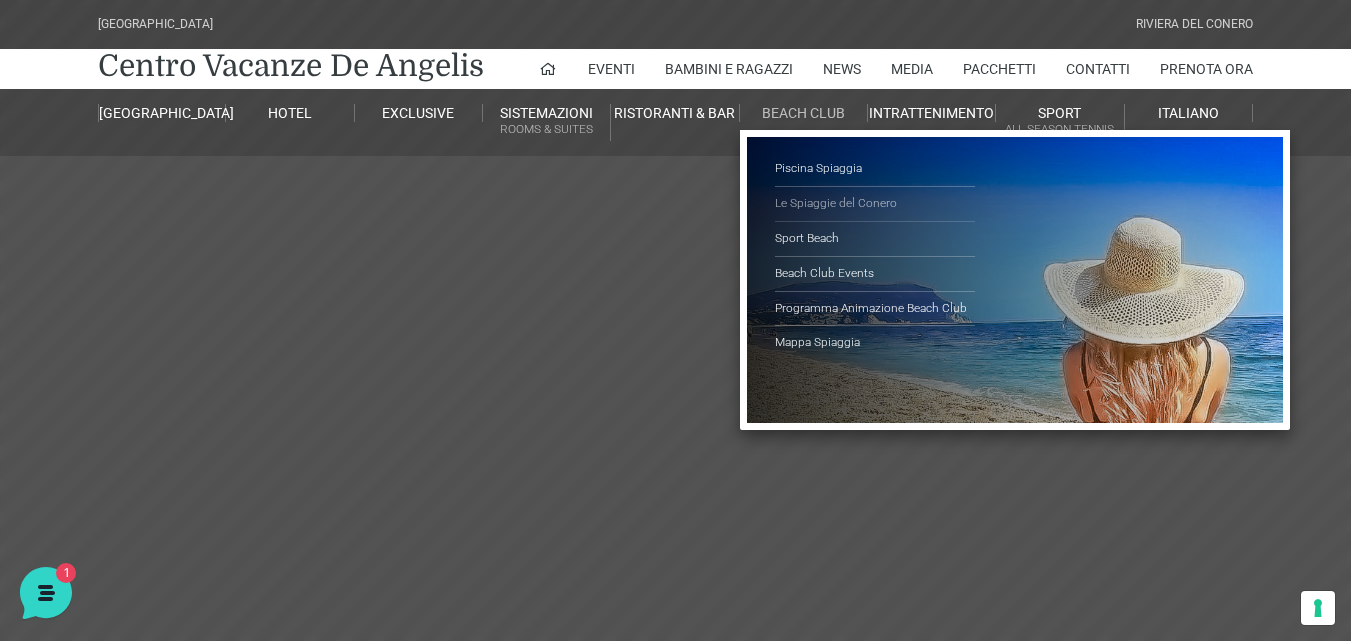 click on "Le Spiaggie del Conero" at bounding box center (875, 204) 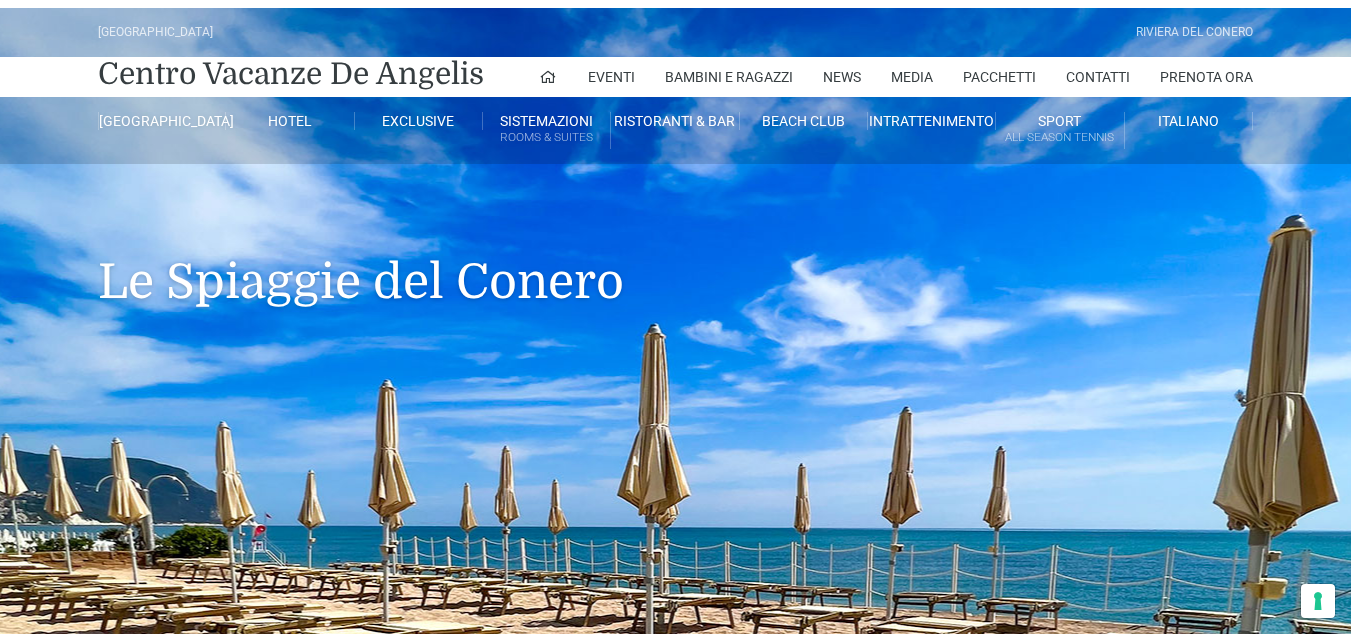 scroll, scrollTop: 0, scrollLeft: 0, axis: both 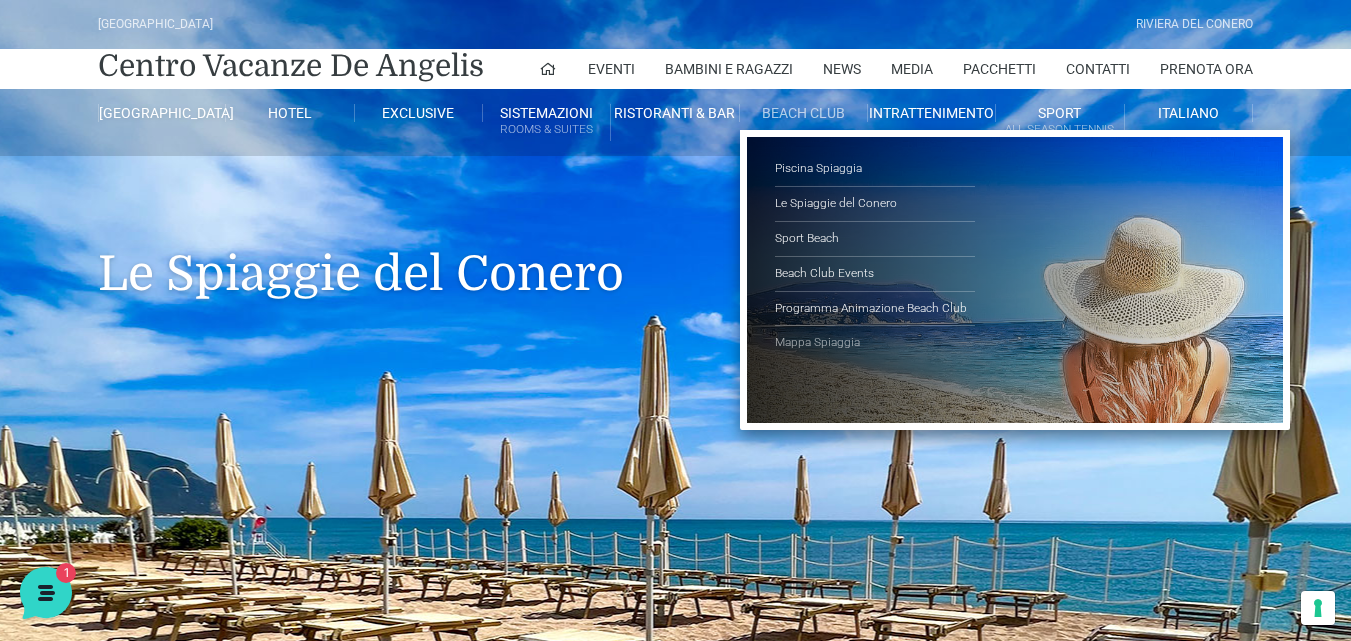 click on "Mappa Spiaggia" at bounding box center [875, 343] 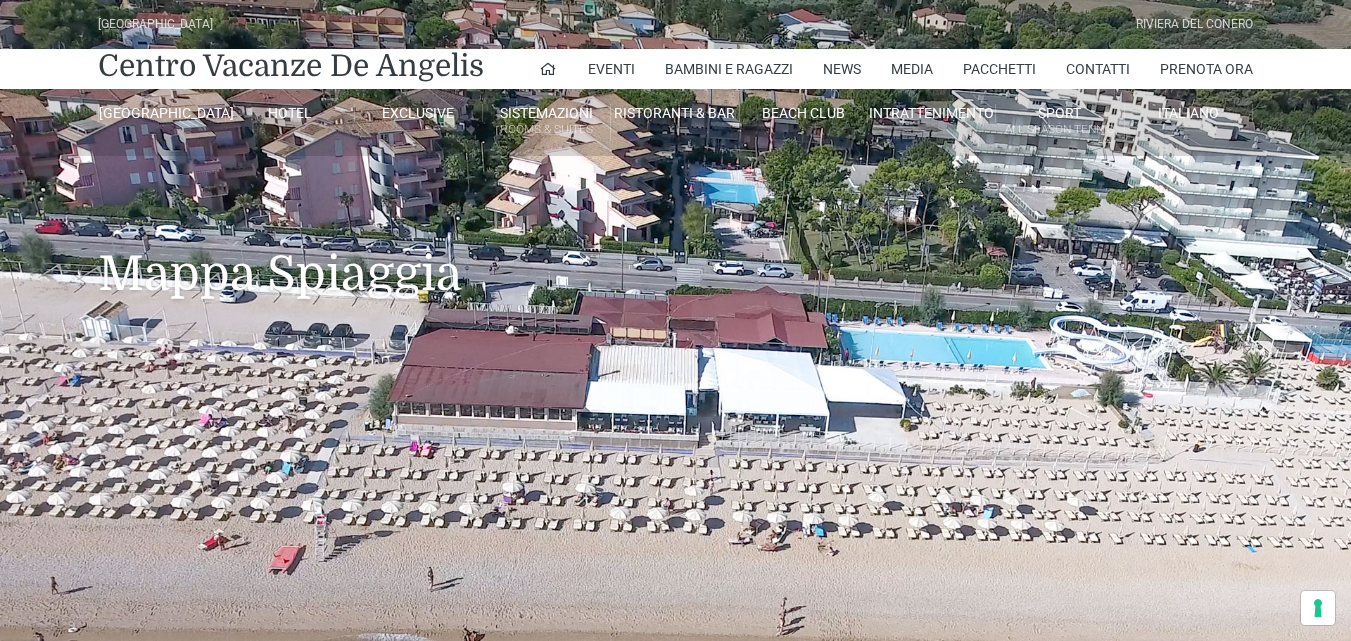 scroll, scrollTop: 0, scrollLeft: 0, axis: both 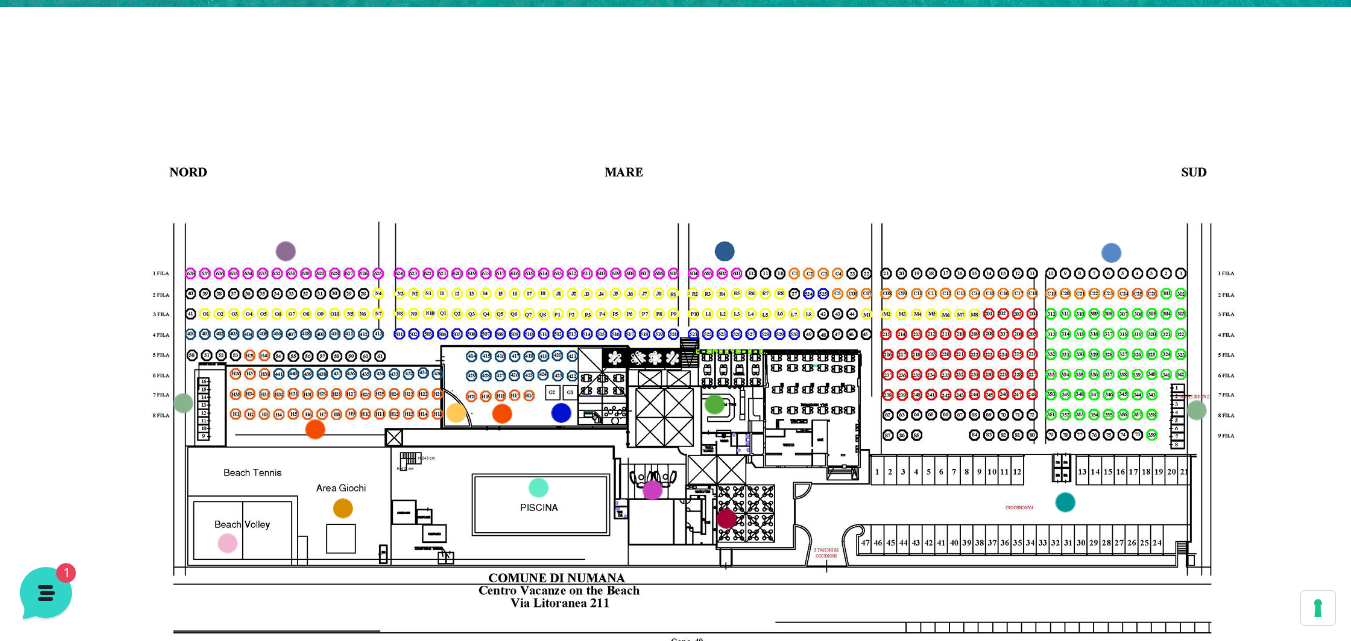 click at bounding box center [677, 388] 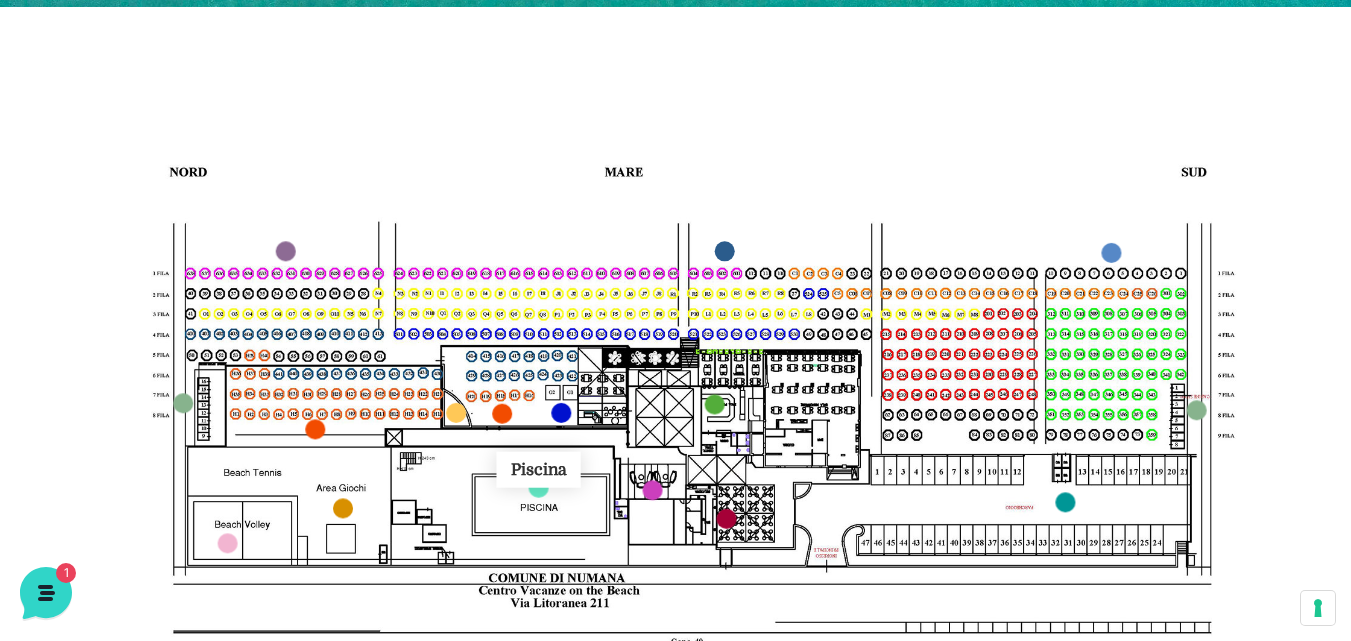 click at bounding box center (539, 488) 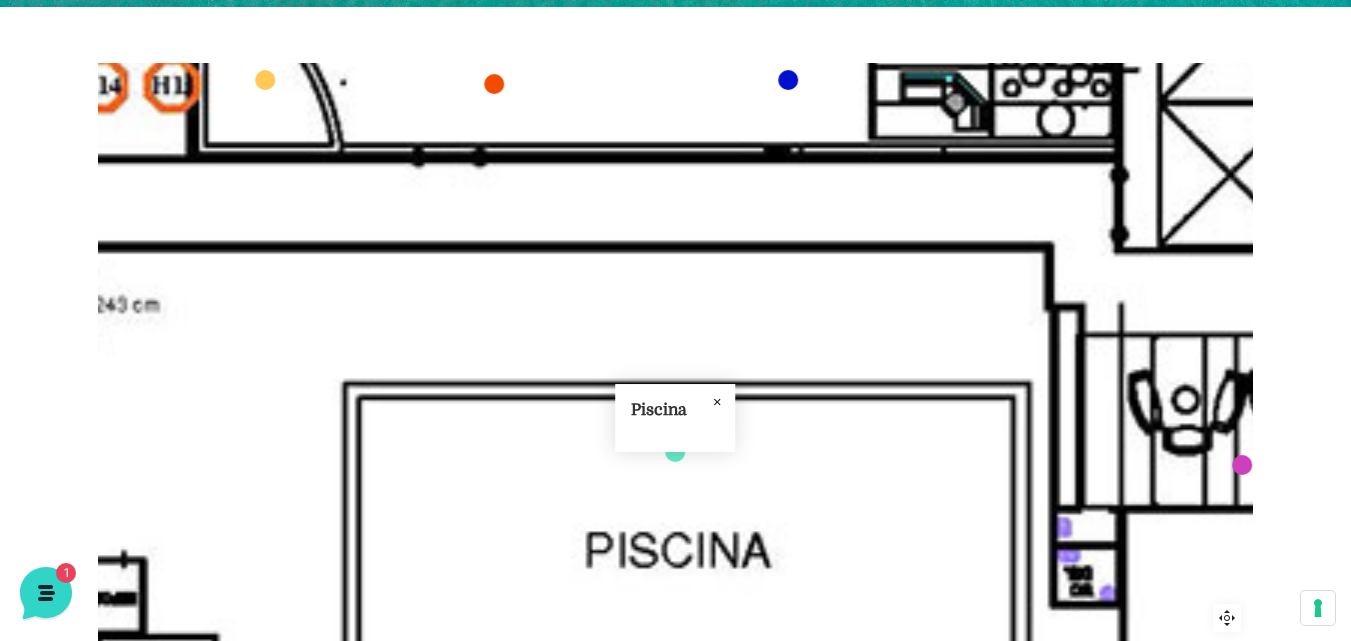 click 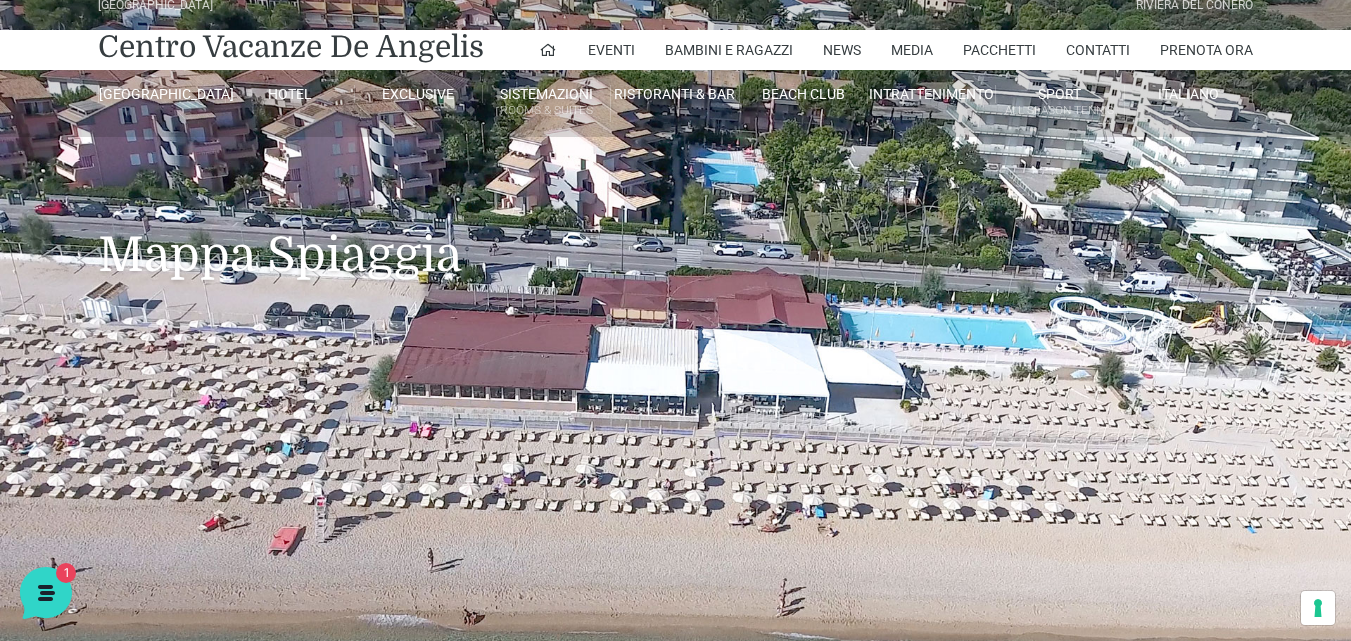 scroll, scrollTop: 0, scrollLeft: 0, axis: both 